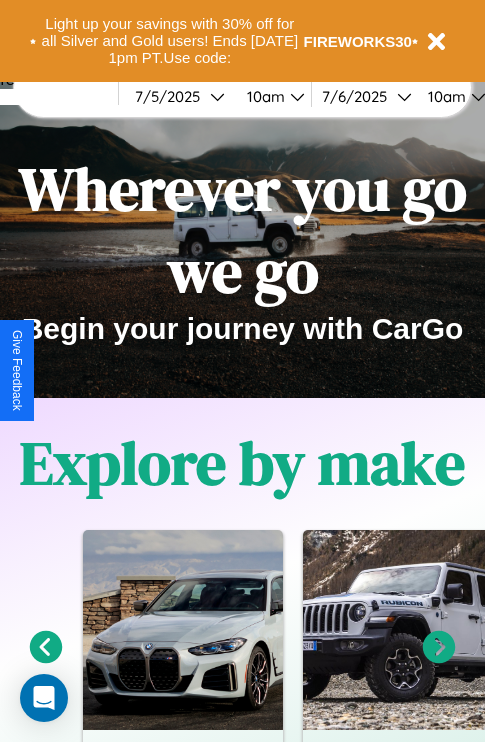 scroll, scrollTop: 308, scrollLeft: 0, axis: vertical 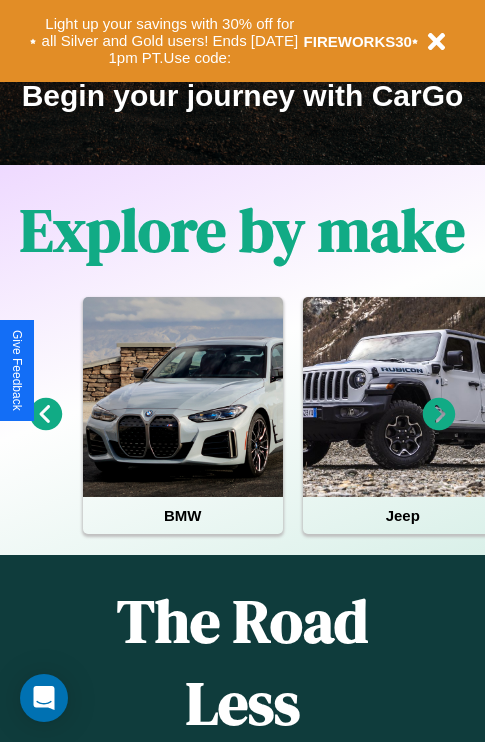 click 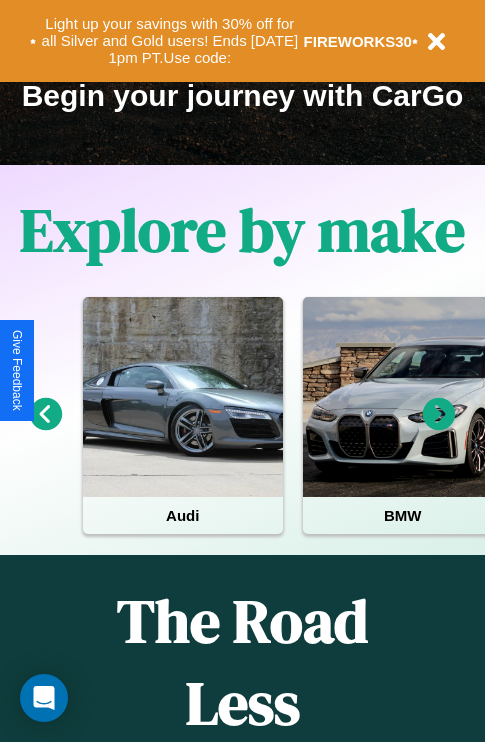 click 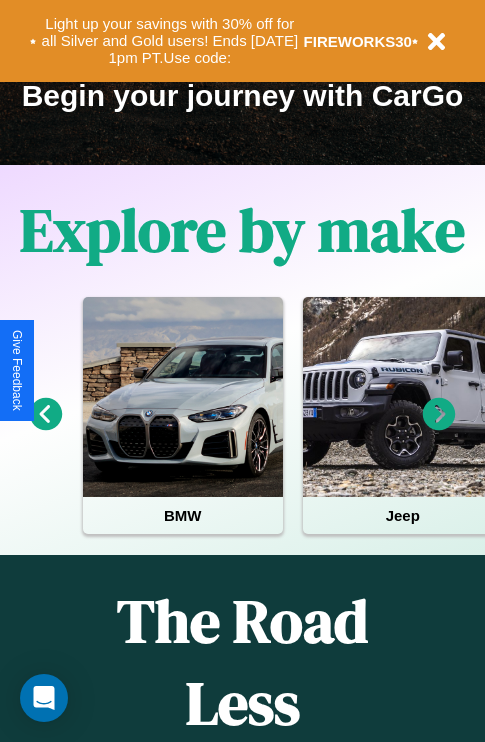 click 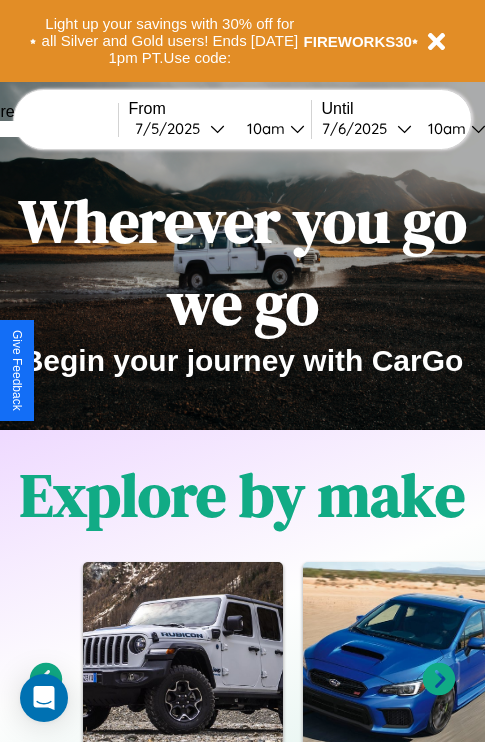 scroll, scrollTop: 0, scrollLeft: 0, axis: both 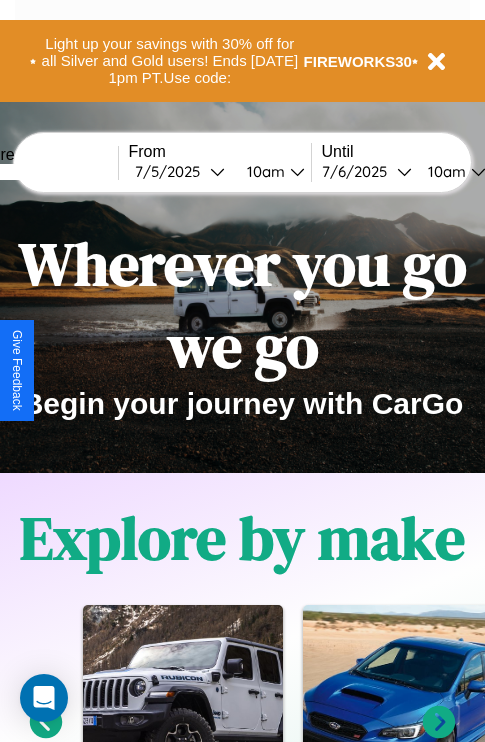 click at bounding box center (43, 172) 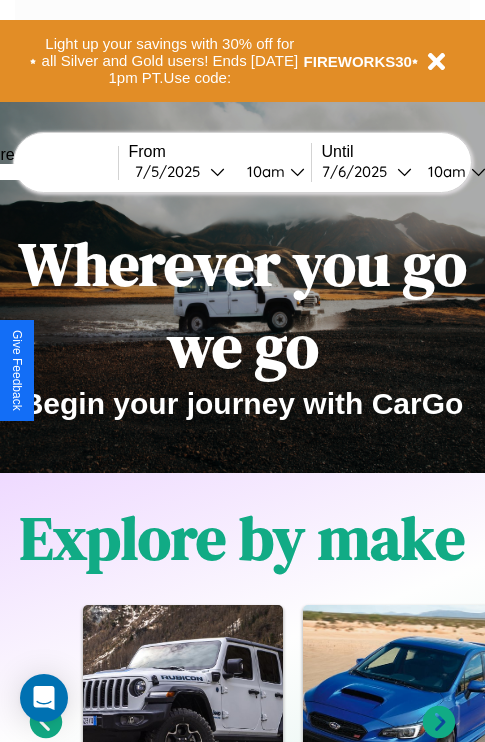 type on "*****" 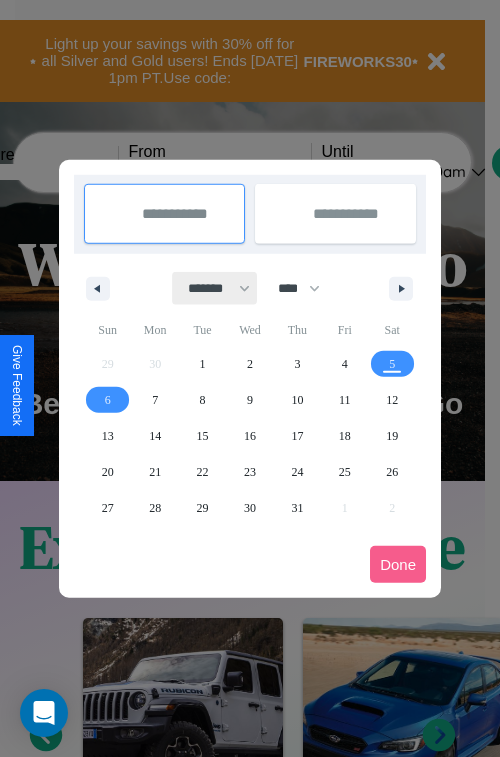 click on "******* ******** ***** ***** *** **** **** ****** ********* ******* ******** ********" at bounding box center (215, 288) 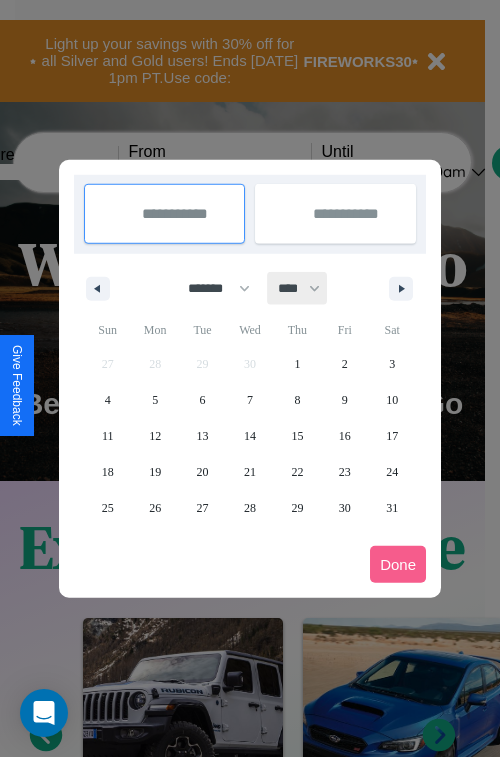 click on "**** **** **** **** **** **** **** **** **** **** **** **** **** **** **** **** **** **** **** **** **** **** **** **** **** **** **** **** **** **** **** **** **** **** **** **** **** **** **** **** **** **** **** **** **** **** **** **** **** **** **** **** **** **** **** **** **** **** **** **** **** **** **** **** **** **** **** **** **** **** **** **** **** **** **** **** **** **** **** **** **** **** **** **** **** **** **** **** **** **** **** **** **** **** **** **** **** **** **** **** **** **** **** **** **** **** **** **** **** **** **** **** **** **** **** **** **** **** **** **** ****" at bounding box center [298, 288] 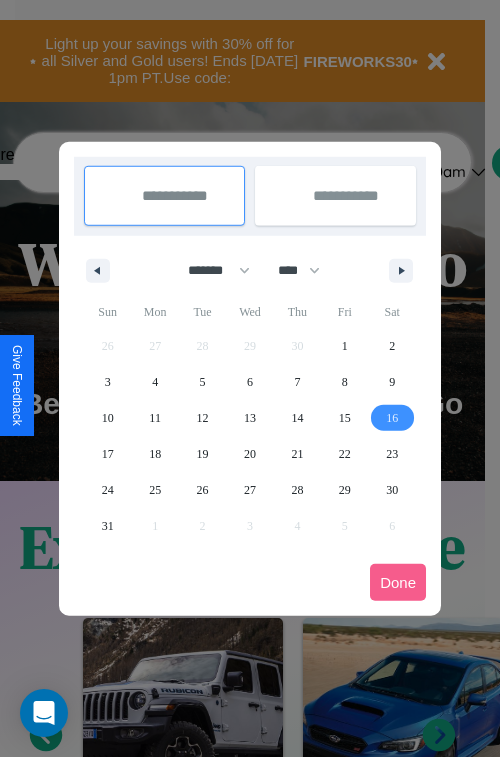 click on "16" at bounding box center [392, 418] 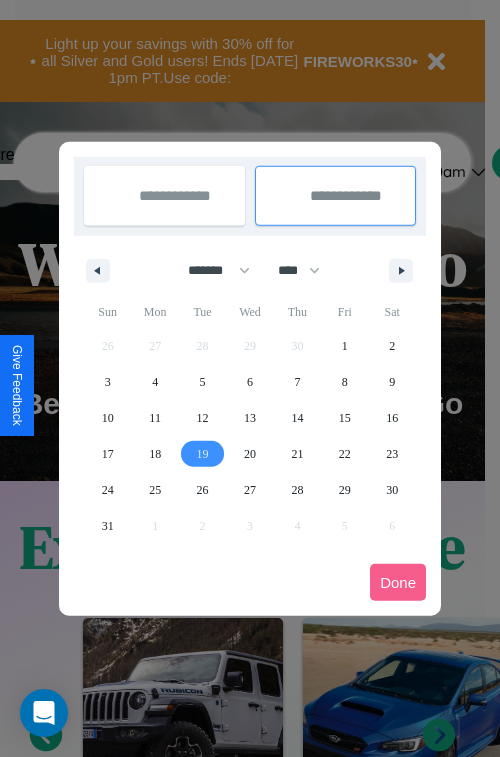click on "19" at bounding box center [203, 454] 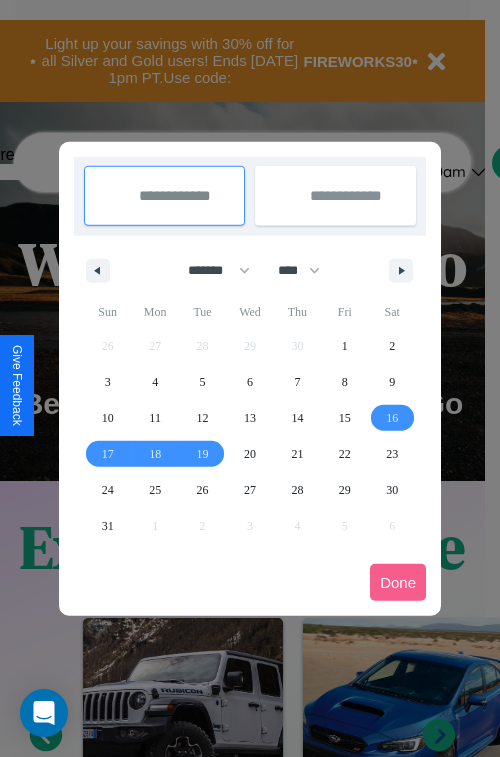 type on "**********" 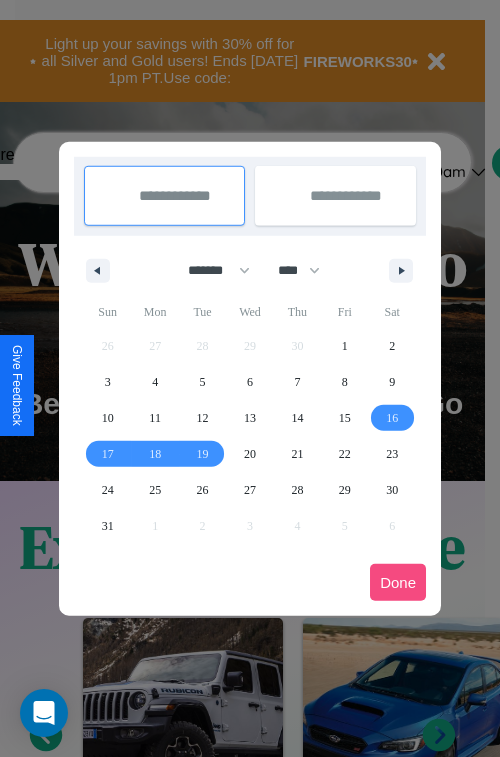 click on "Done" at bounding box center (398, 582) 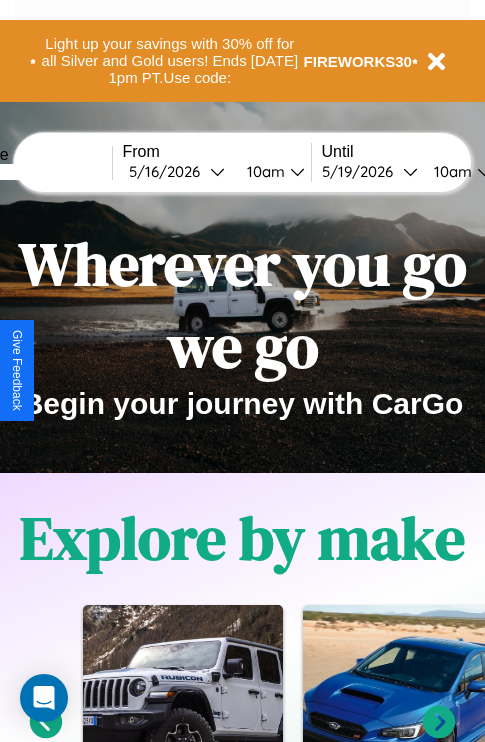 scroll, scrollTop: 0, scrollLeft: 74, axis: horizontal 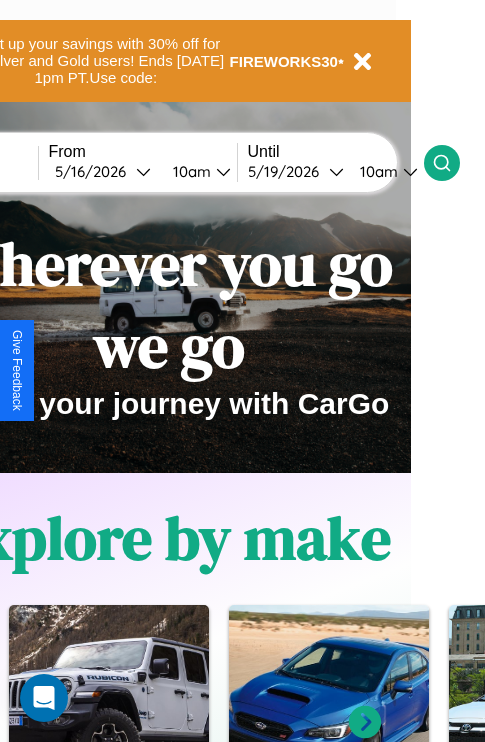 click 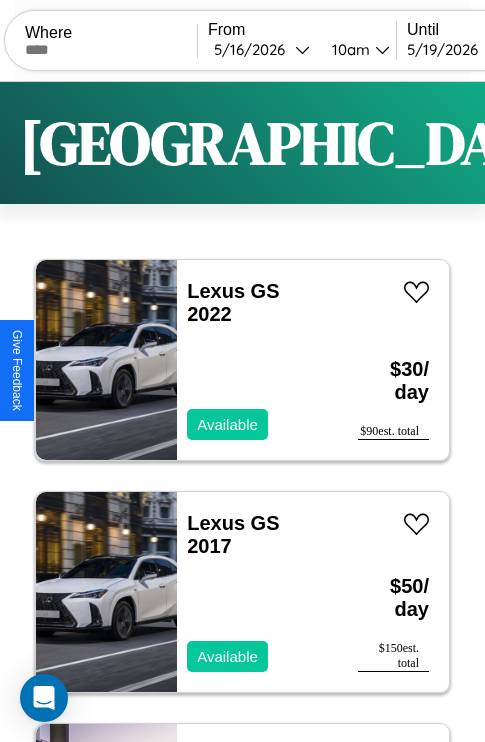 click on "Filters" at bounding box center [640, 143] 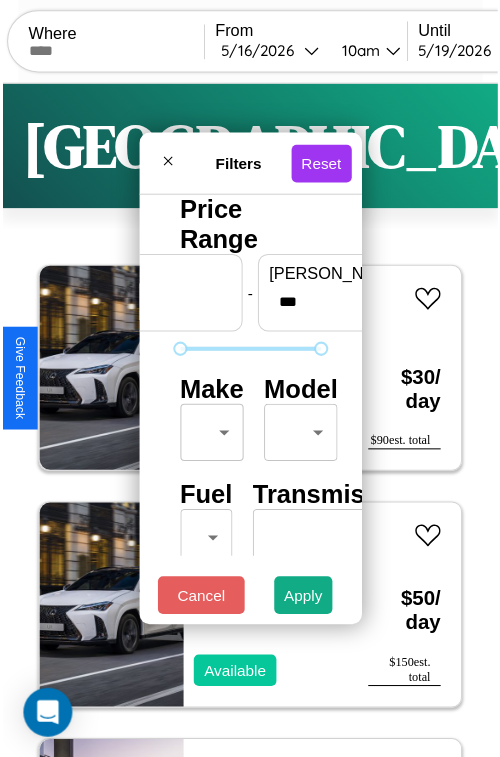 scroll, scrollTop: 59, scrollLeft: 0, axis: vertical 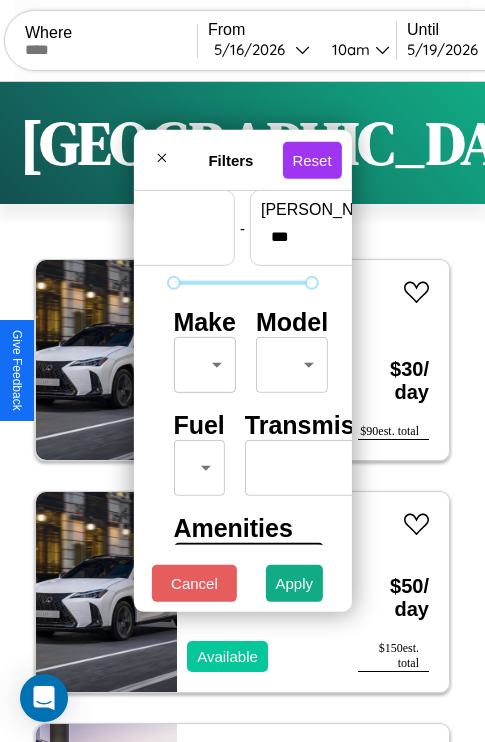 click on "CarGo Where From [DATE] 10am Until [DATE] 10am Become a Host Login Sign Up Kyoto Filters 125  cars in this area These cars can be picked up in this city. Lexus   GS   2022 Available $ 30  / day $ 90  est. total Lexus   GS   2017 Available $ 50  / day $ 150  est. total GMC   Yukon   2018 Unavailable $ 200  / day $ 600  est. total Bentley   Turbo   2023 Available $ 50  / day $ 150  est. total Kia   Cadenza   2019 Unavailable $ 40  / day $ 120  est. total Lexus   LX   2017 Available $ 30  / day $ 90  est. total GMC   [PERSON_NAME]   2014 Available $ 90  / day $ 270  est. total Buick   Verano   2021 Available $ 150  / day $ 450  est. total Dodge   Shadow   2019 Unavailable $ 180  / day $ 540  est. total Alfa Romeo   Tonale   2021 Available $ 80  / day $ 240  est. total Hummer   H1   2024 Available $ 90  / day $ 270  est. total Infiniti   QX56   2020 Unavailable $ 70  / day $ 210  est. total Volvo   VS   2021 Available $ 130  / day $ 390  est. total Infiniti   G20   2022 Available $ 170  / day $ 510" at bounding box center (242, 412) 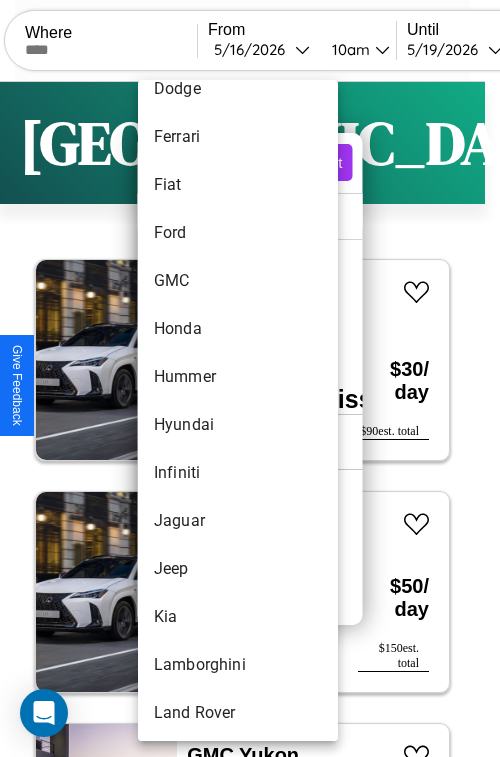 scroll, scrollTop: 566, scrollLeft: 0, axis: vertical 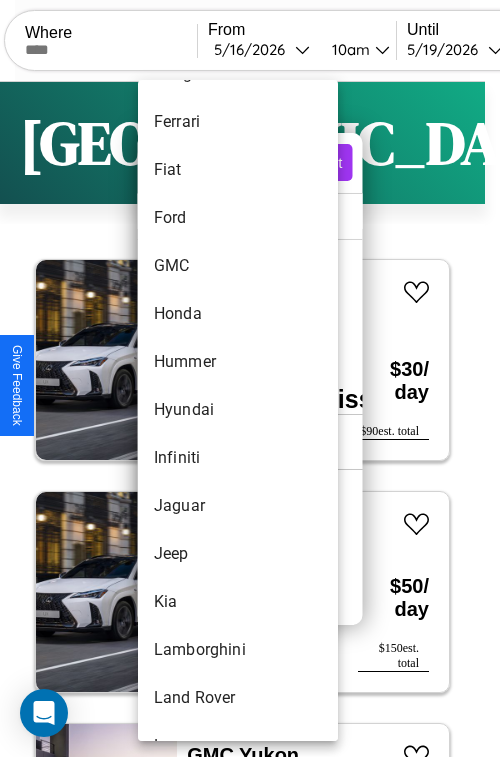 click on "Hyundai" at bounding box center (238, 410) 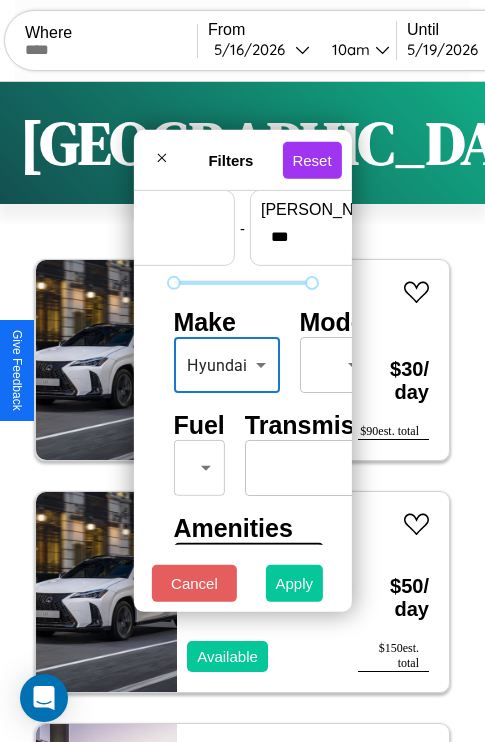 click on "Apply" at bounding box center (295, 583) 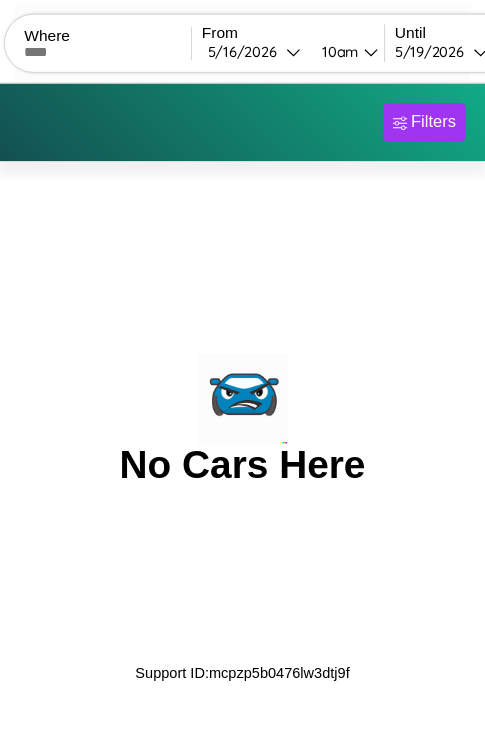 scroll, scrollTop: 0, scrollLeft: 0, axis: both 